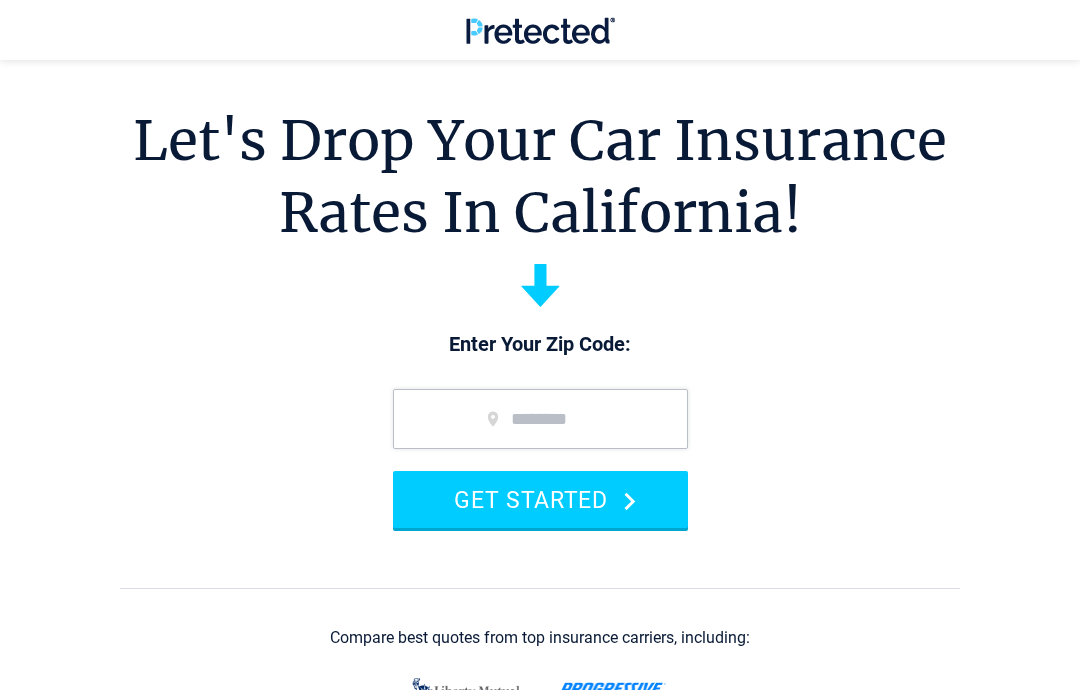 scroll, scrollTop: 0, scrollLeft: 0, axis: both 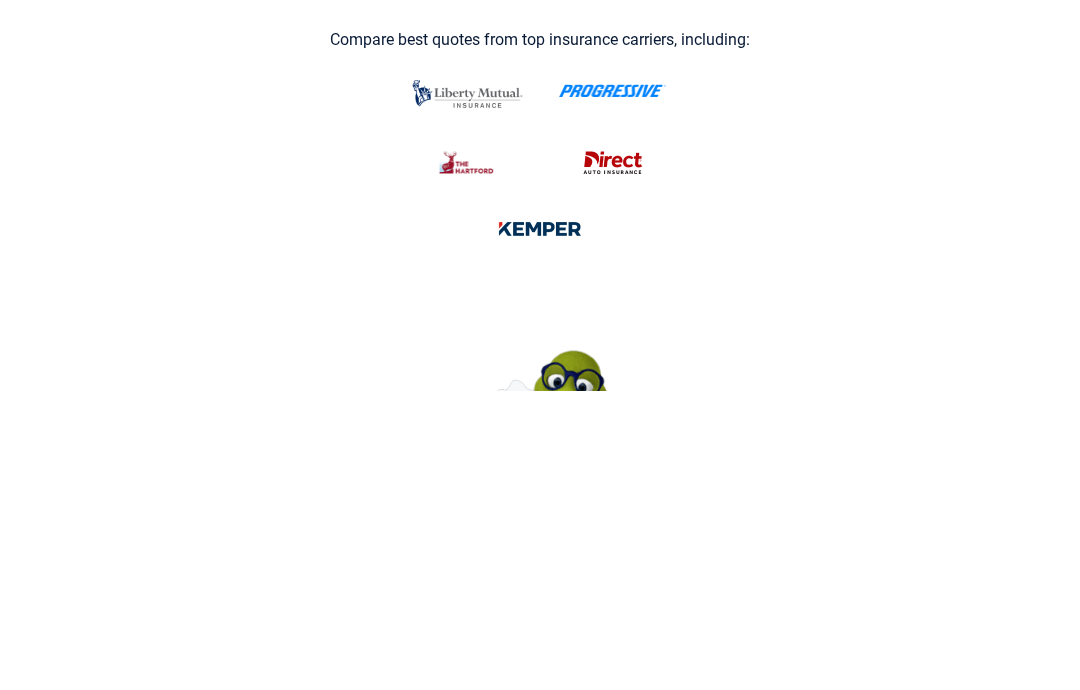 type on "*****" 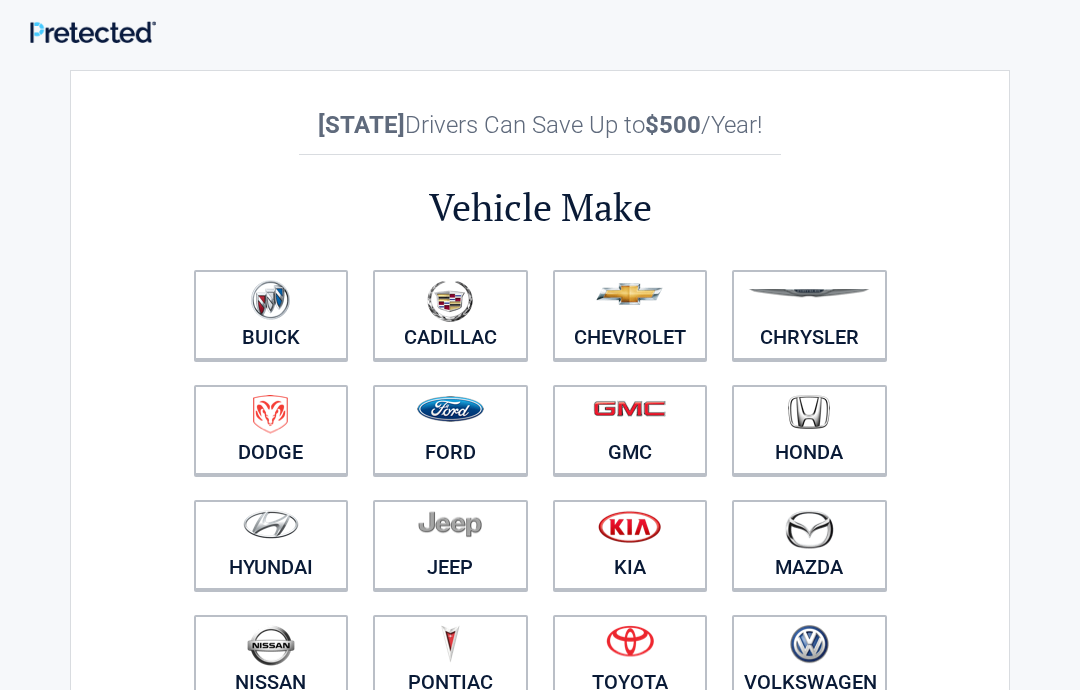 scroll, scrollTop: 0, scrollLeft: 0, axis: both 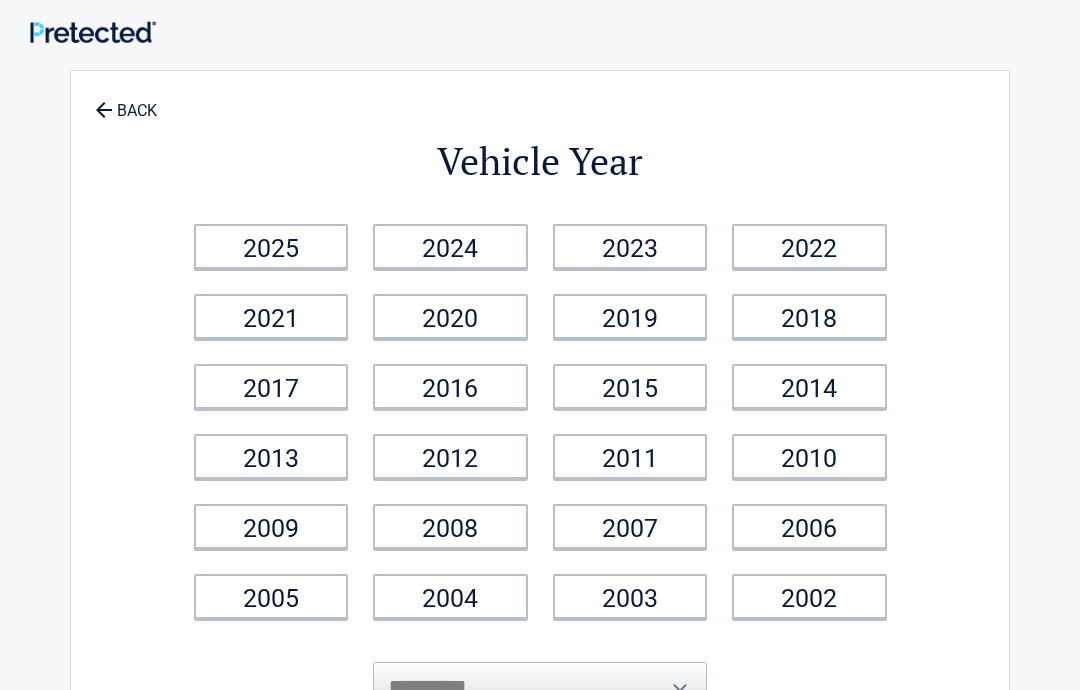 click on "2023" at bounding box center (630, 246) 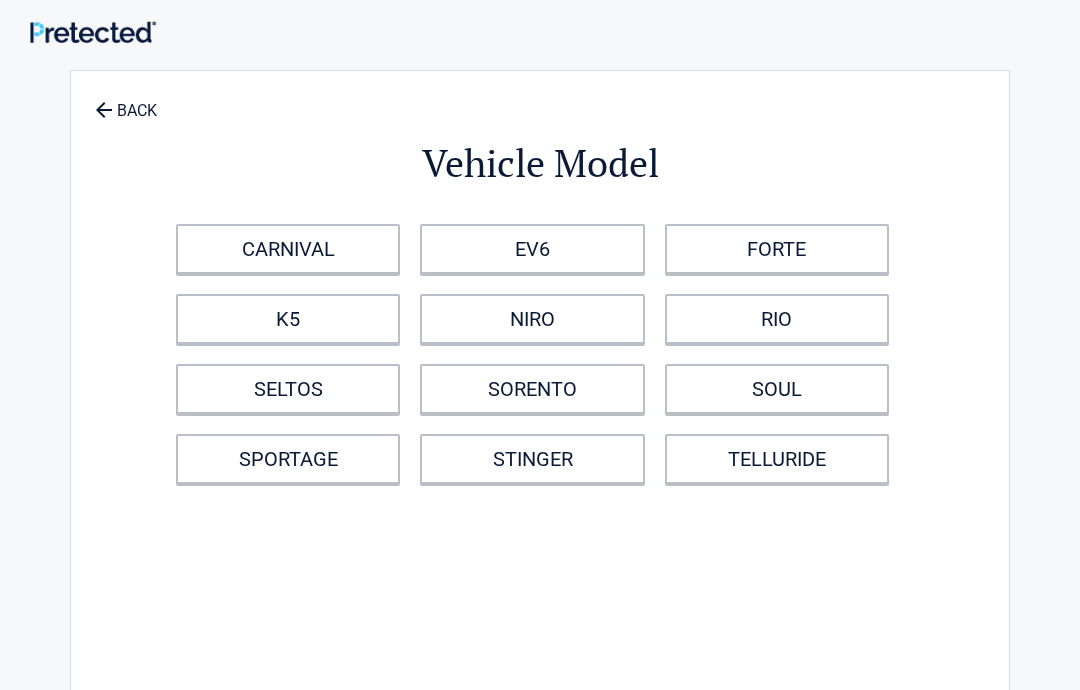 click on "FORTE" at bounding box center (777, 249) 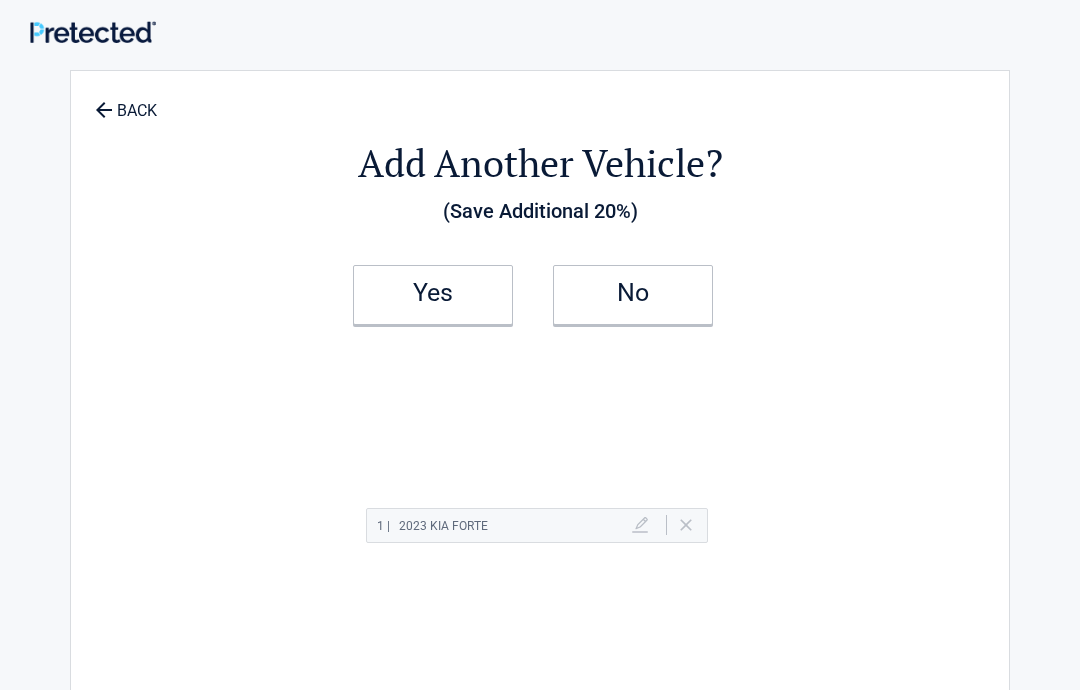 click on "No" at bounding box center [633, 295] 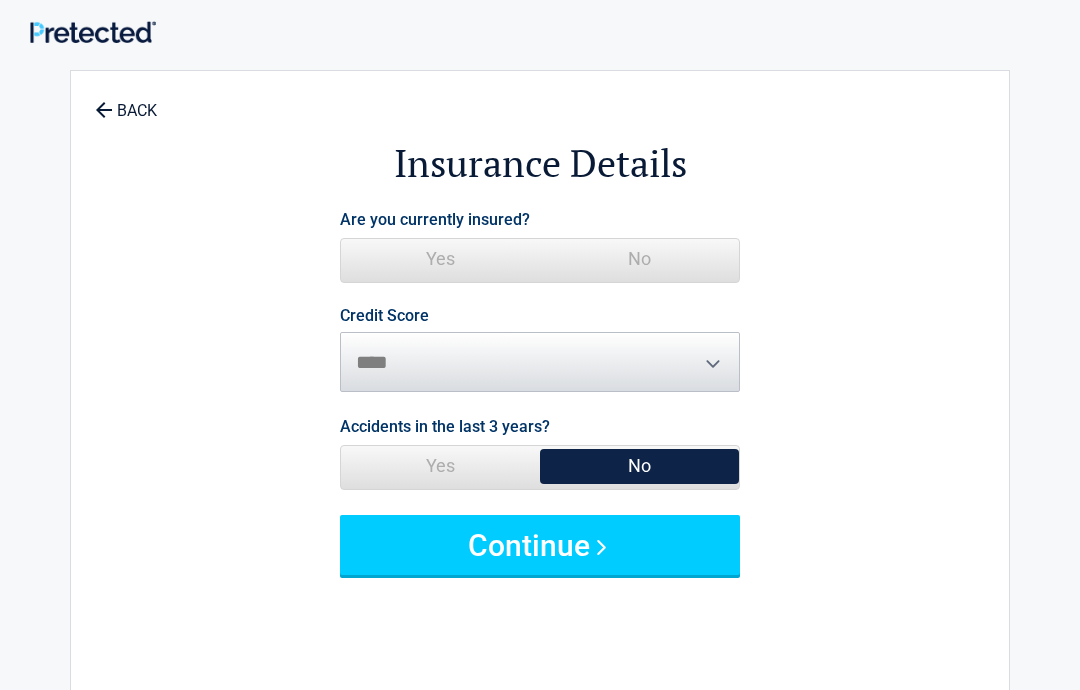 click on "Yes" at bounding box center (440, 259) 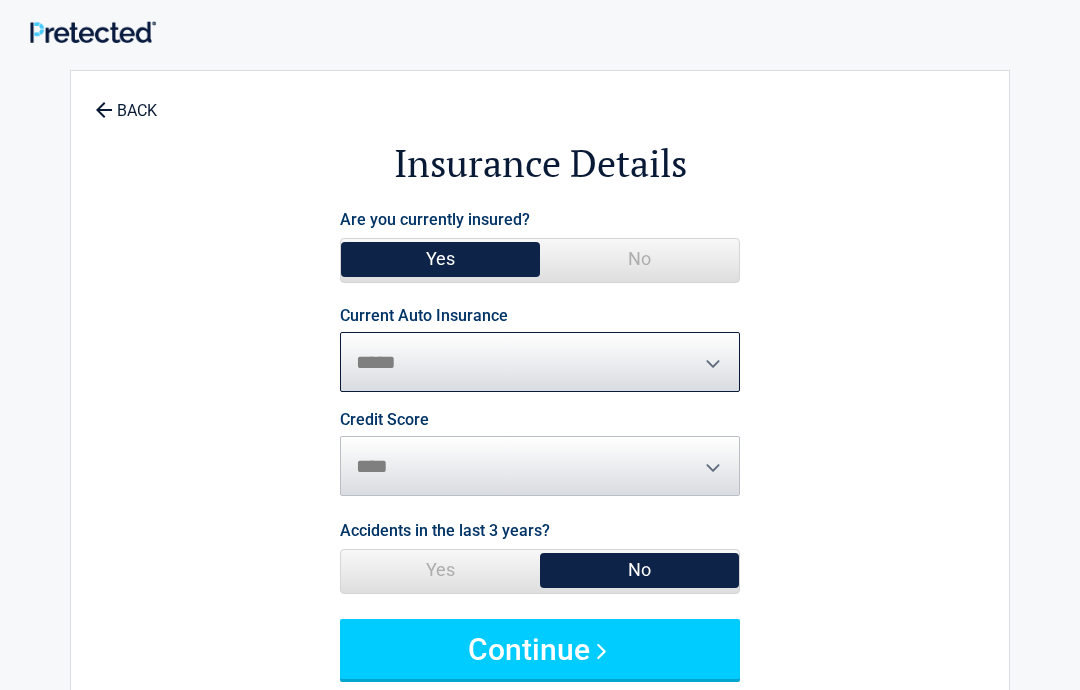 click on "**********" at bounding box center (540, 362) 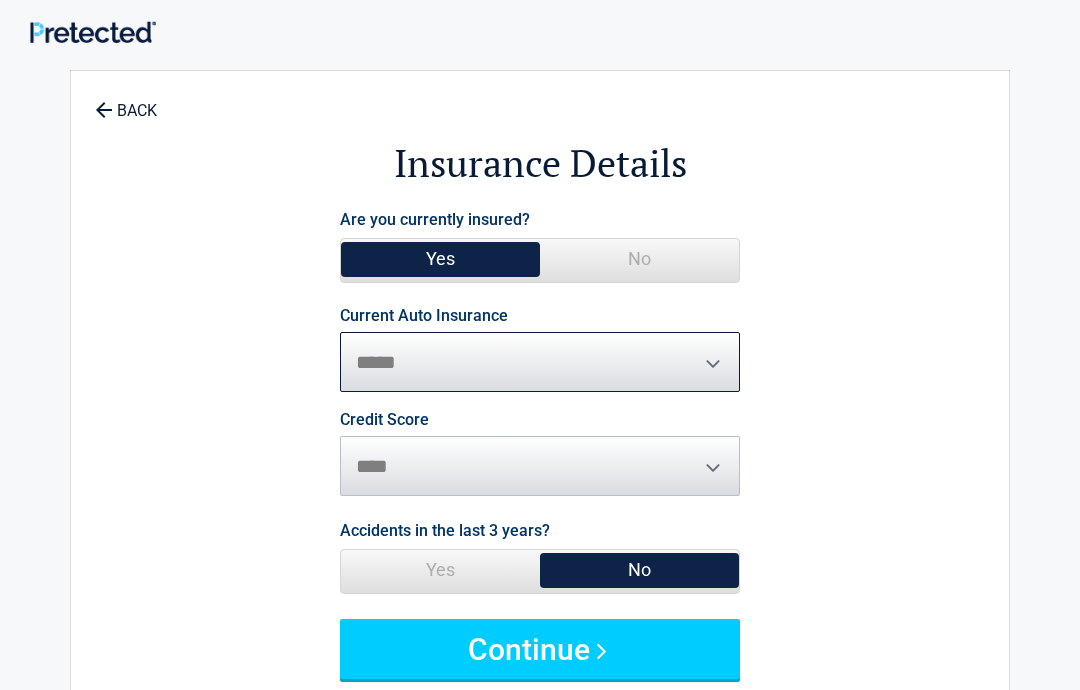 select on "**********" 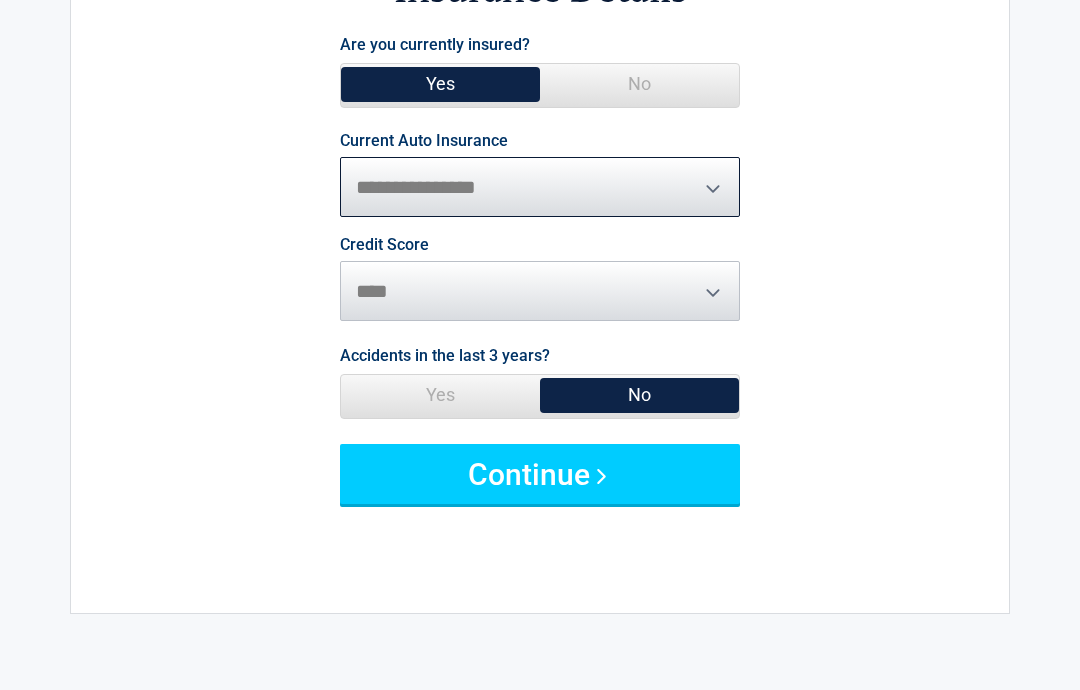 scroll, scrollTop: 182, scrollLeft: 0, axis: vertical 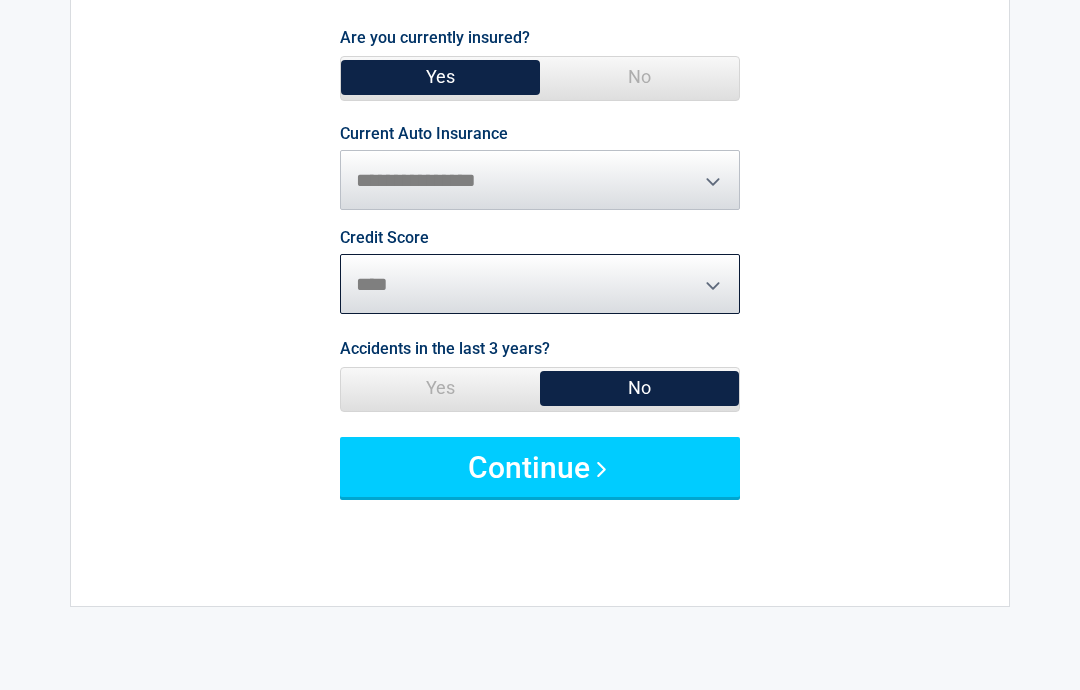 click on "*********
****
*******
****" at bounding box center [540, 284] 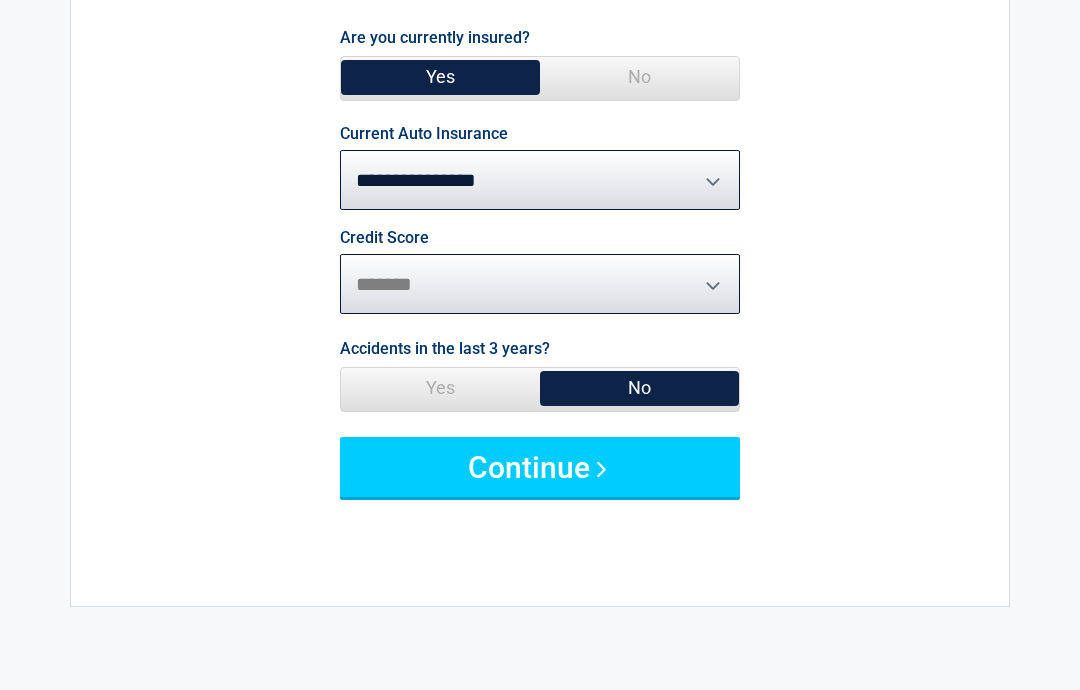 click on "*********
****
*******
****" at bounding box center (540, 284) 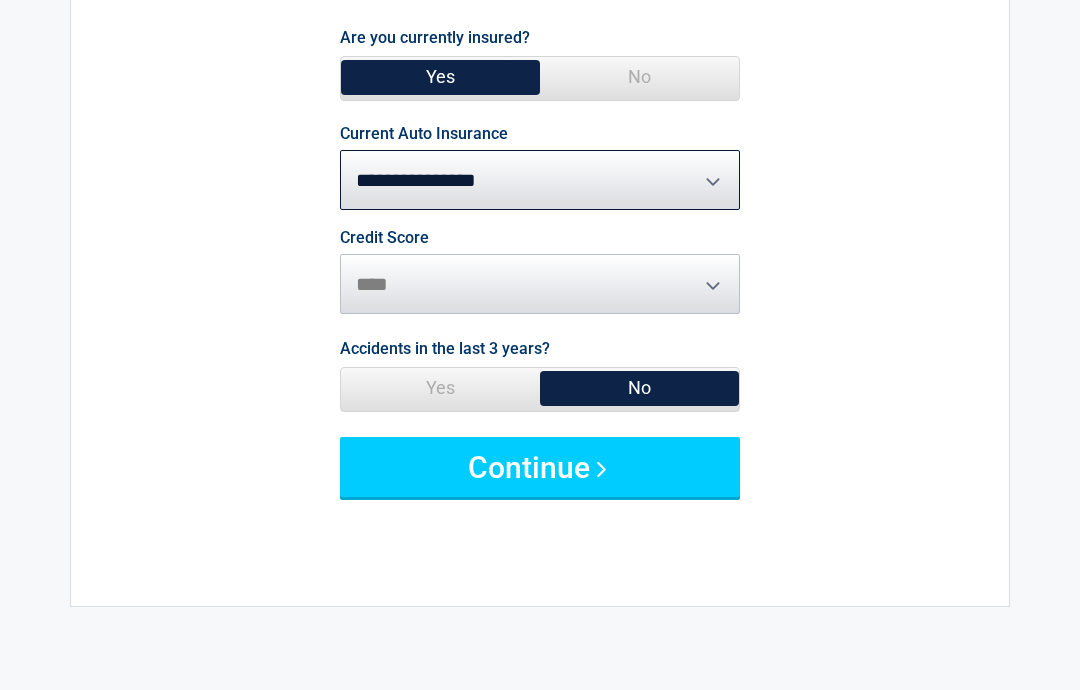 click on "No" at bounding box center (639, 388) 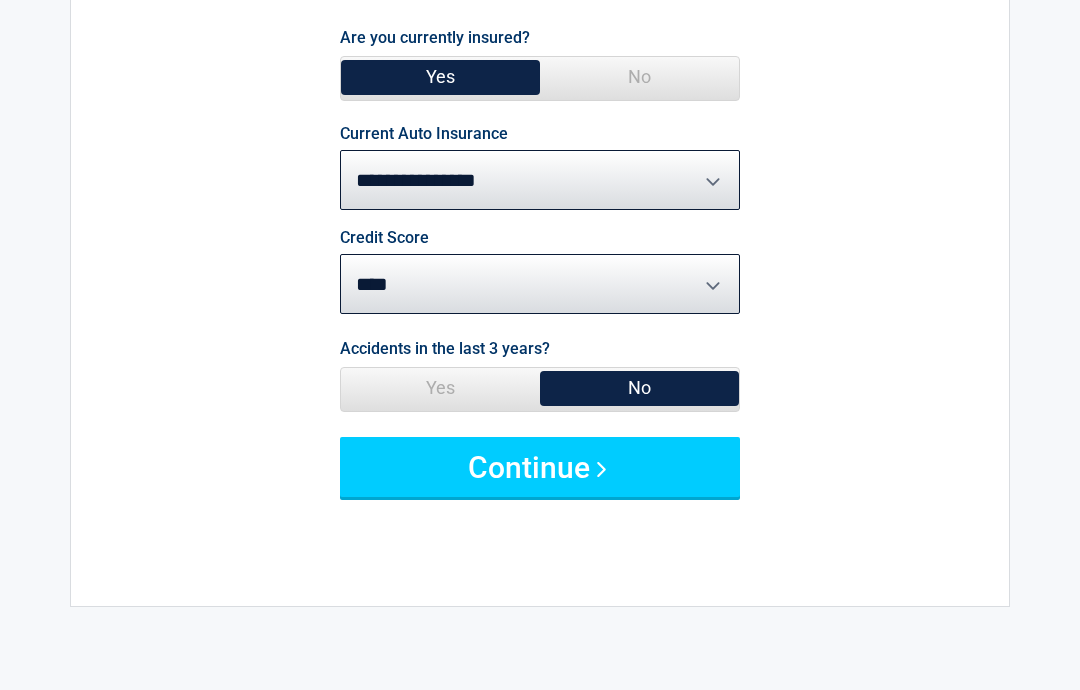 click on "Continue" at bounding box center (540, 467) 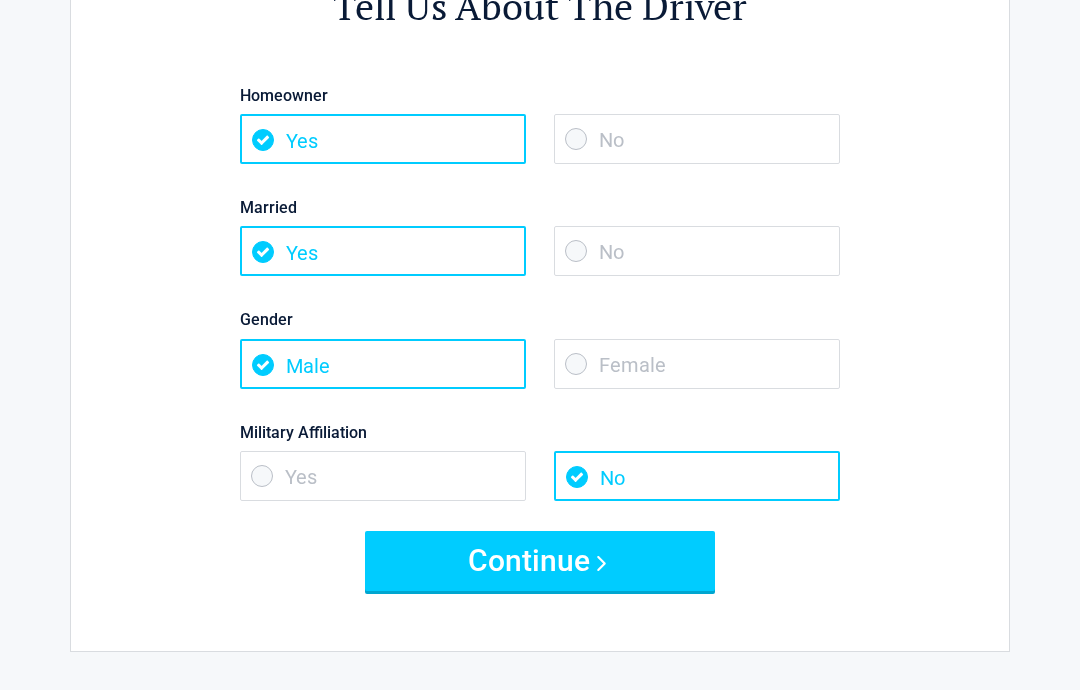 scroll, scrollTop: 0, scrollLeft: 0, axis: both 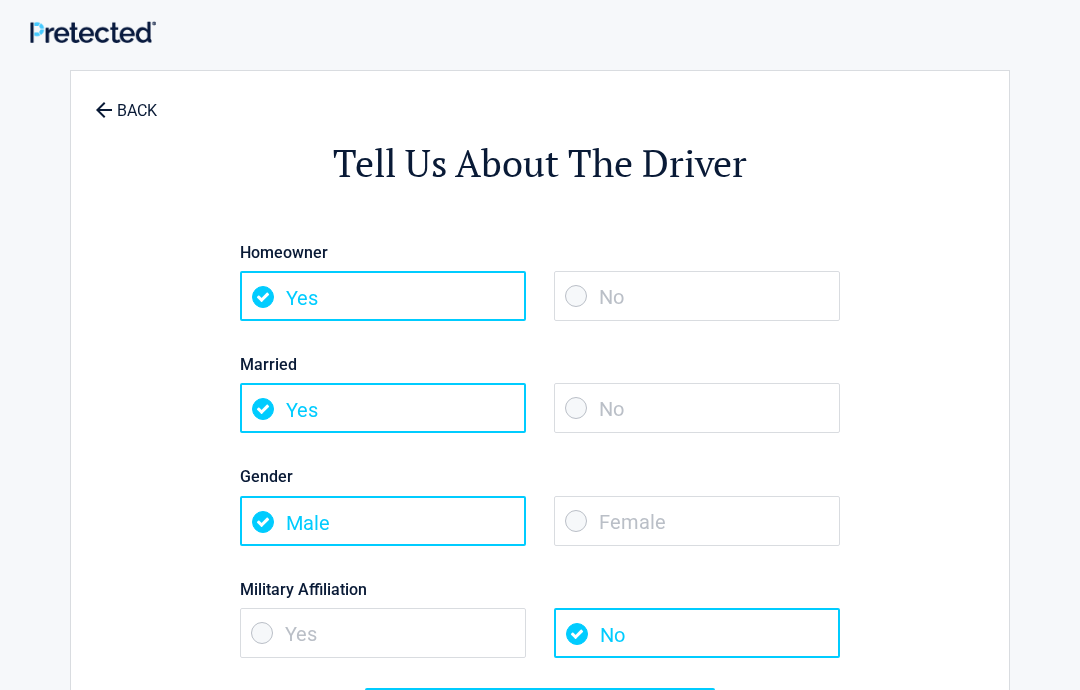 click on "No" at bounding box center (697, 296) 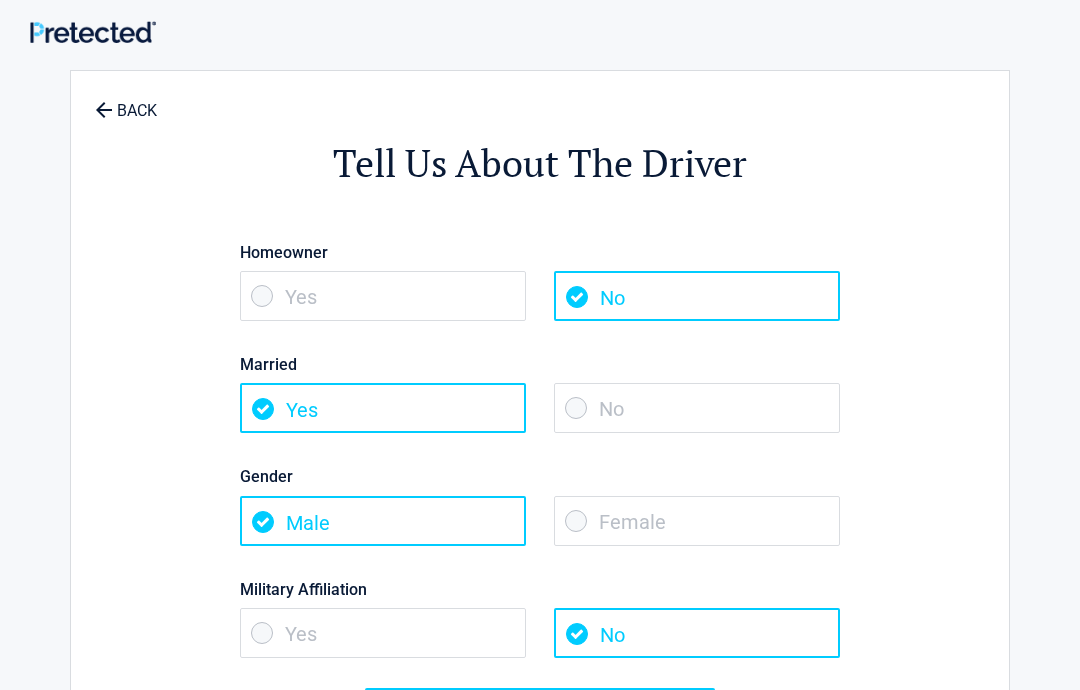 click on "No" at bounding box center (697, 408) 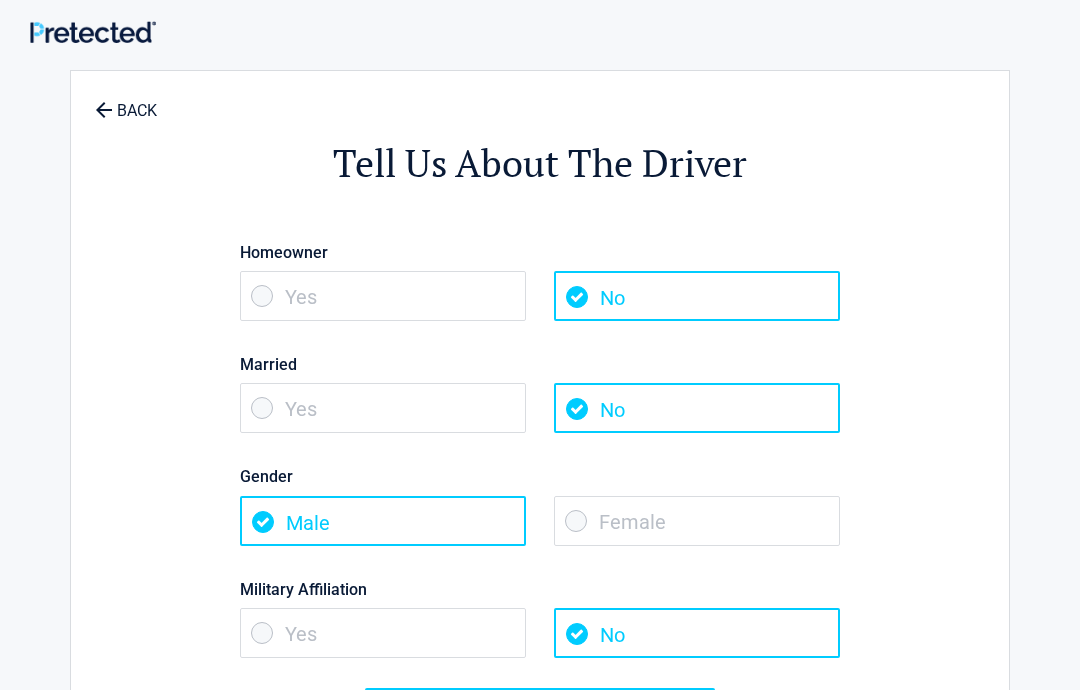 click on "Female" at bounding box center [697, 521] 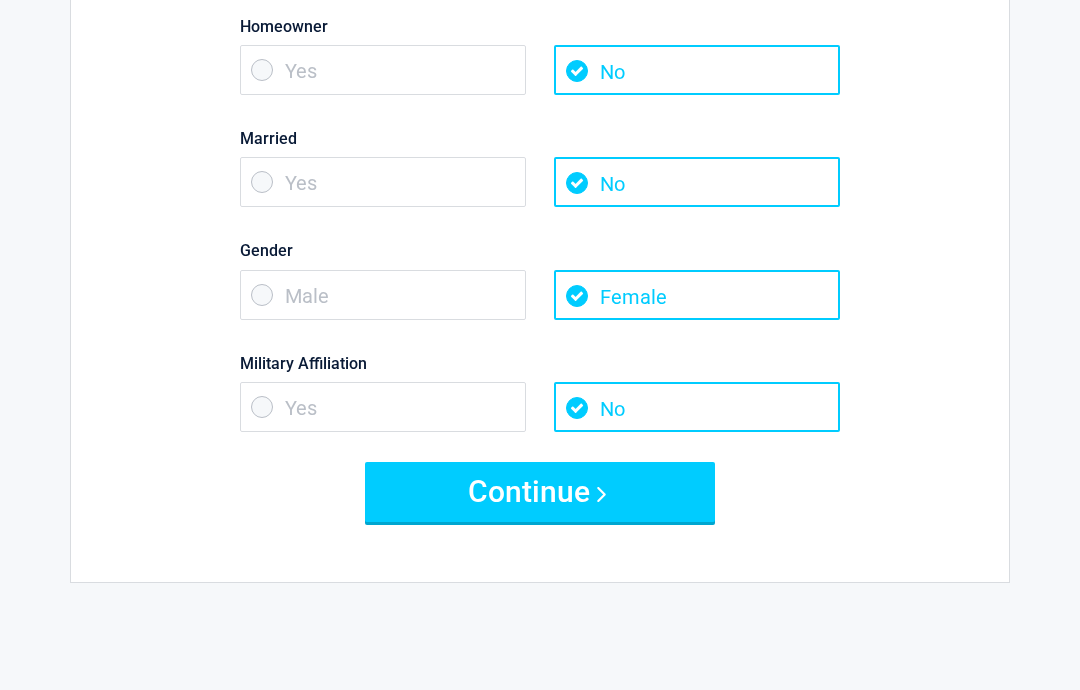 click on "Continue" at bounding box center (540, 492) 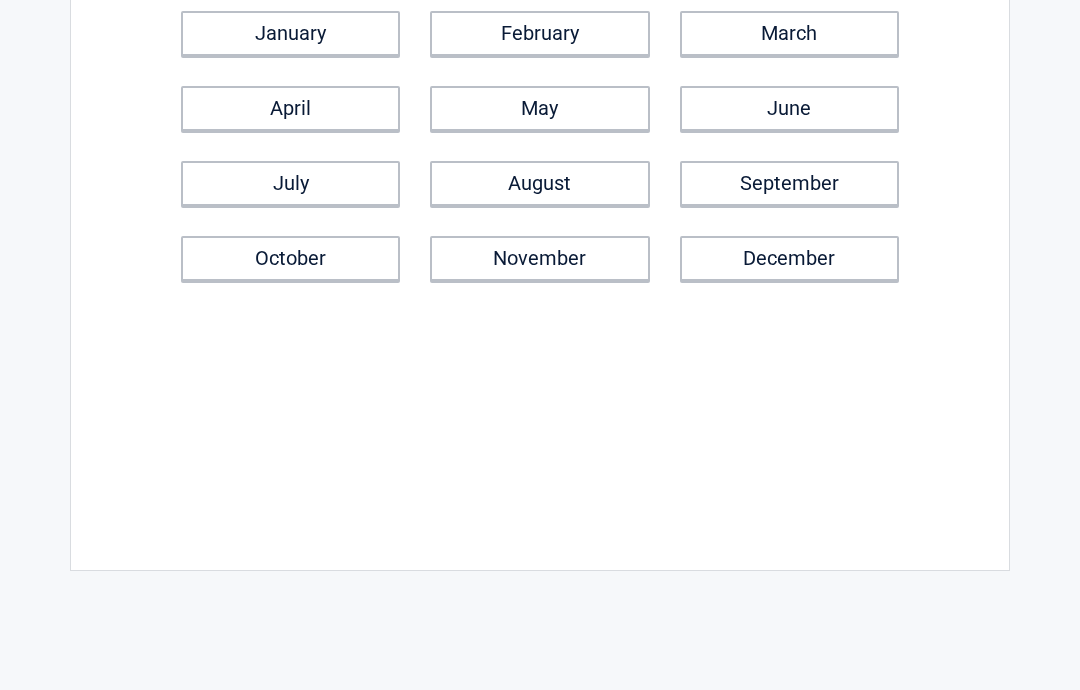 scroll, scrollTop: 0, scrollLeft: 0, axis: both 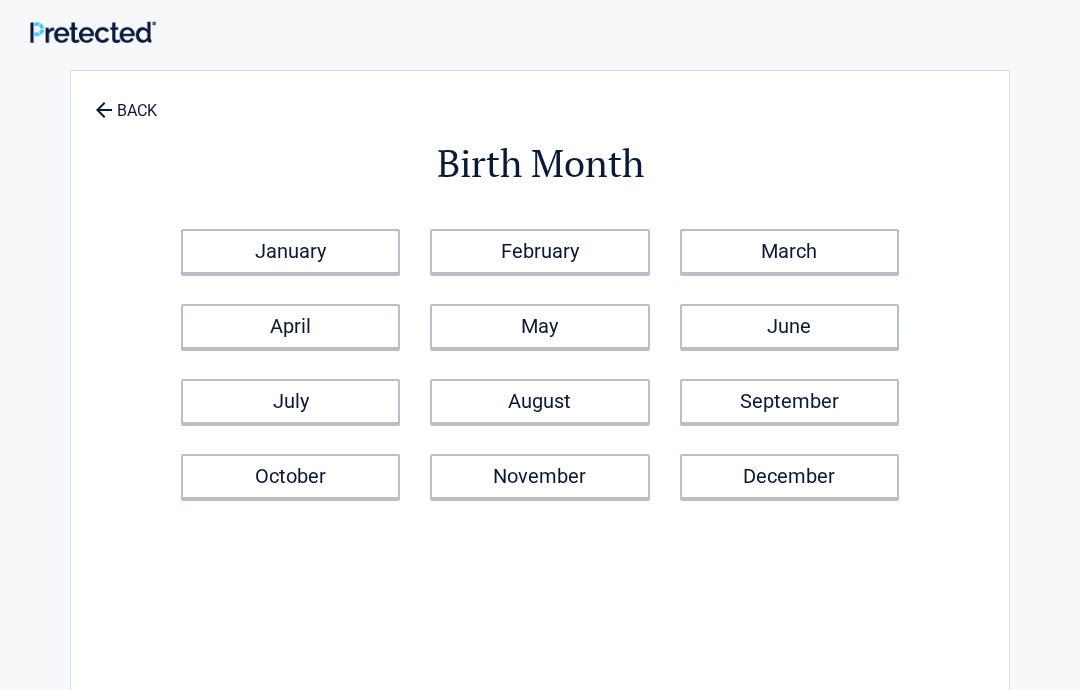 click on "February" at bounding box center (539, 251) 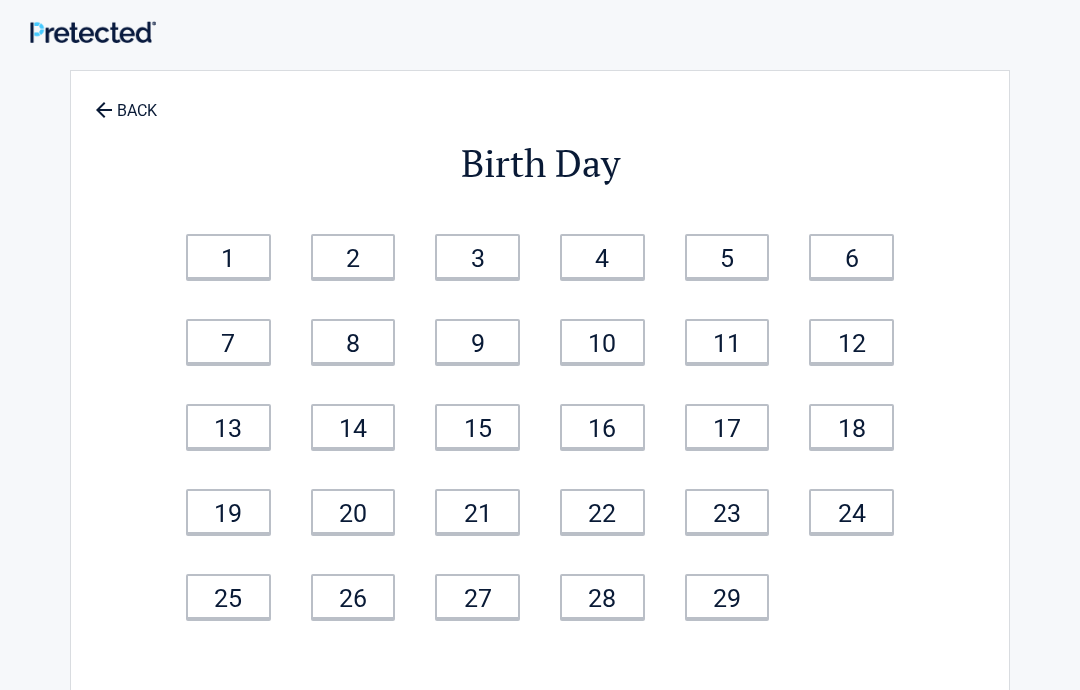 click on "8" at bounding box center [353, 341] 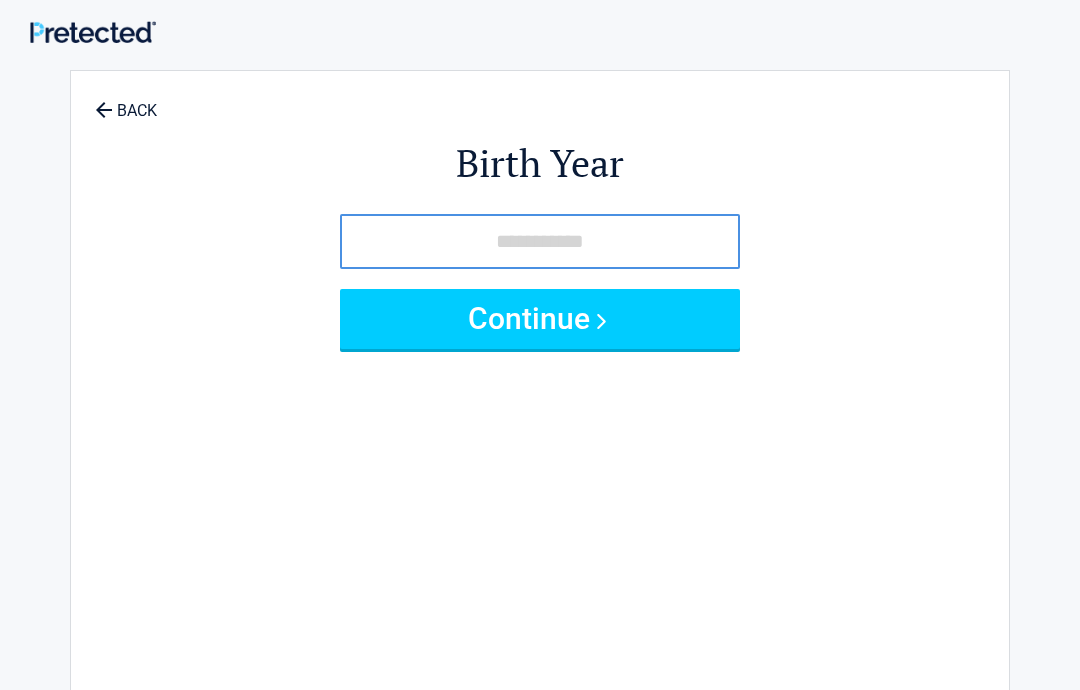 click at bounding box center (540, 241) 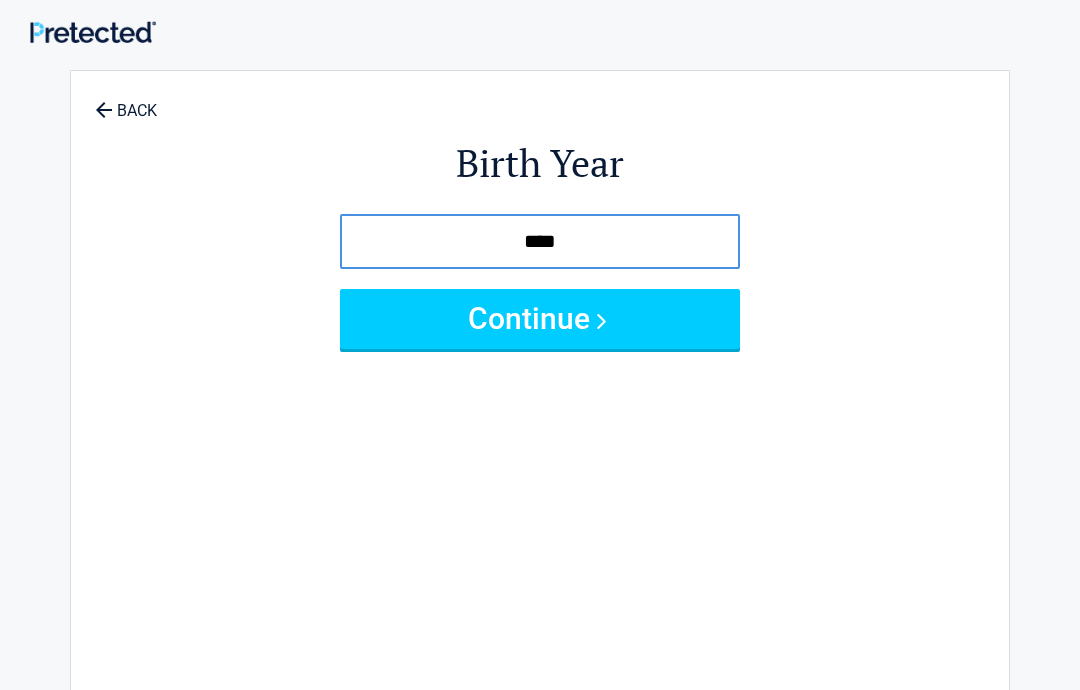type on "****" 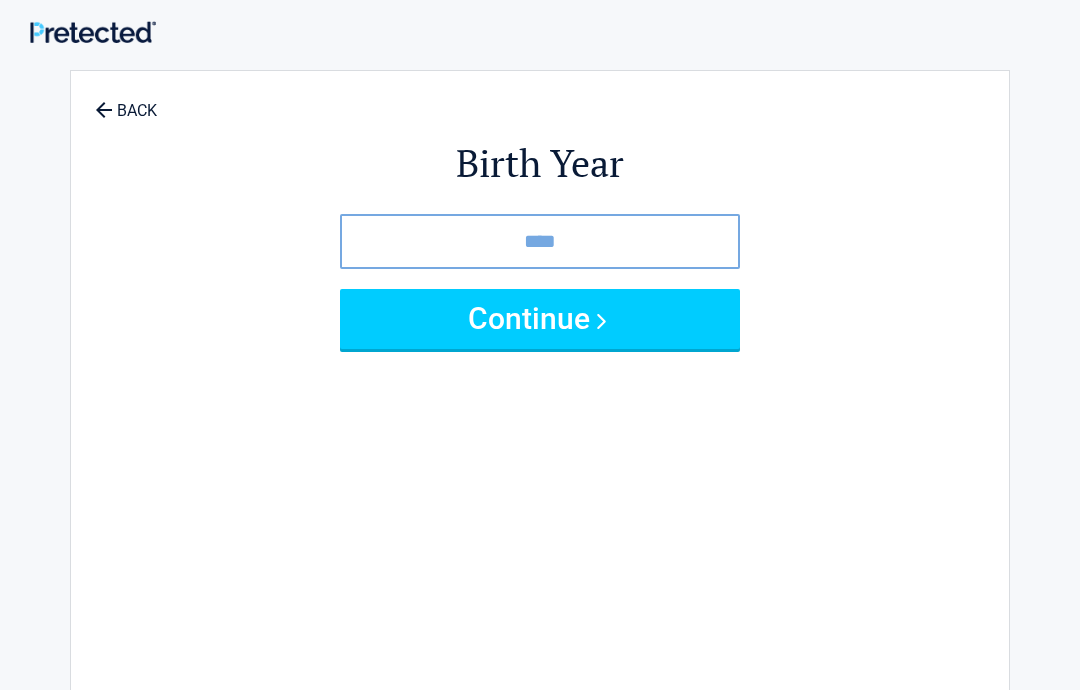 click on "Continue" at bounding box center (540, 319) 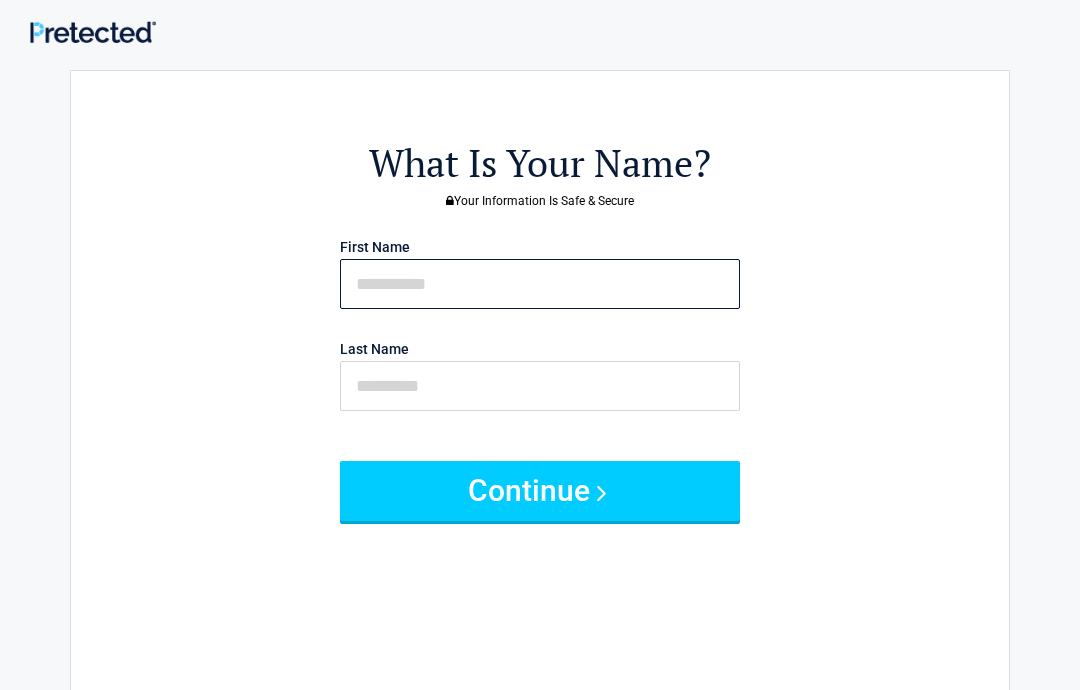 click at bounding box center [540, 284] 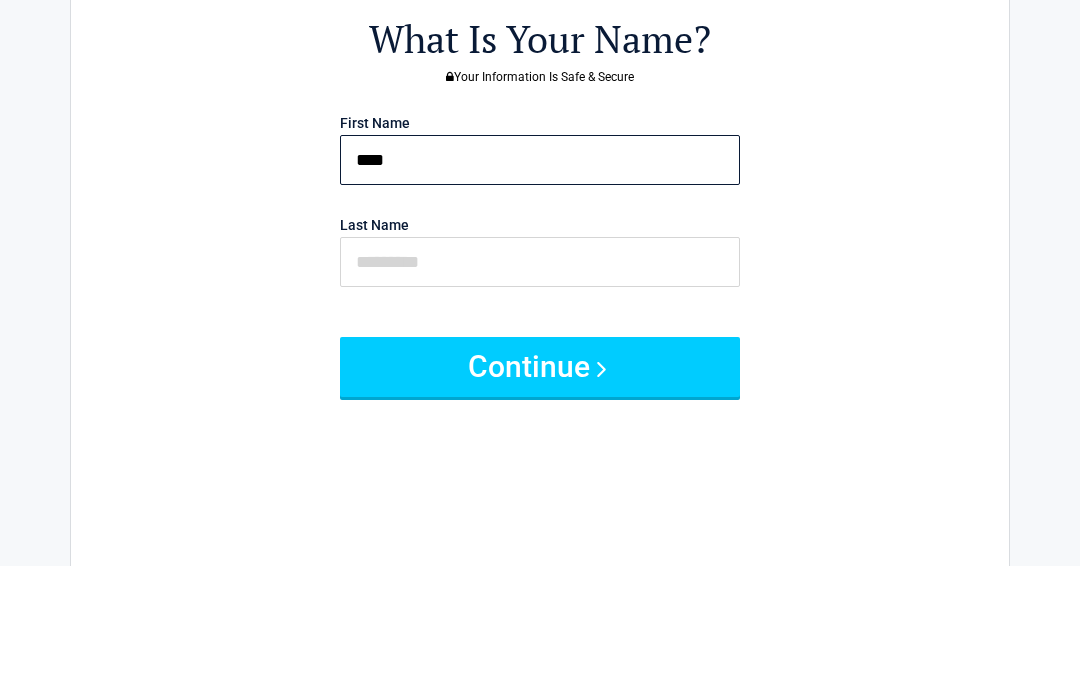 type on "****" 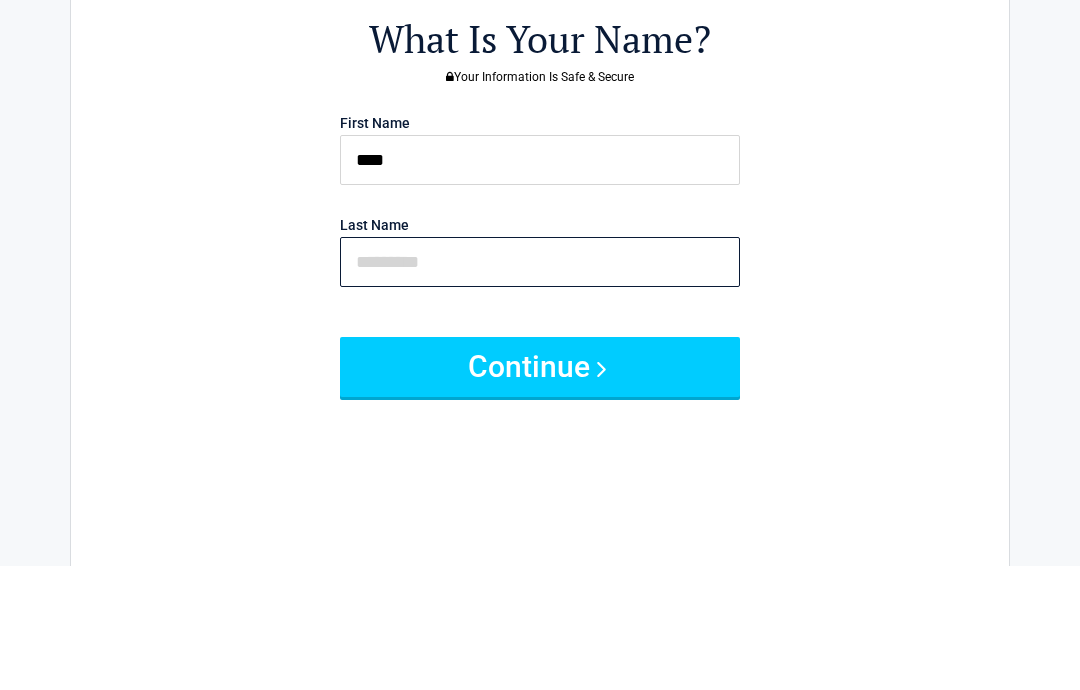 click at bounding box center (540, 386) 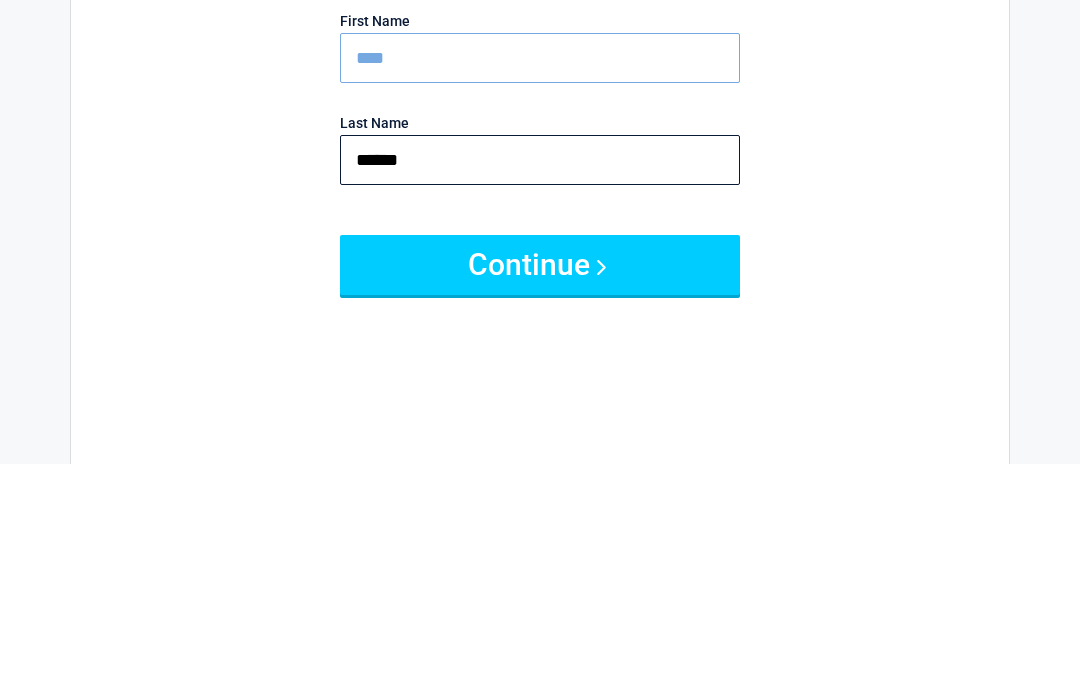 type on "******" 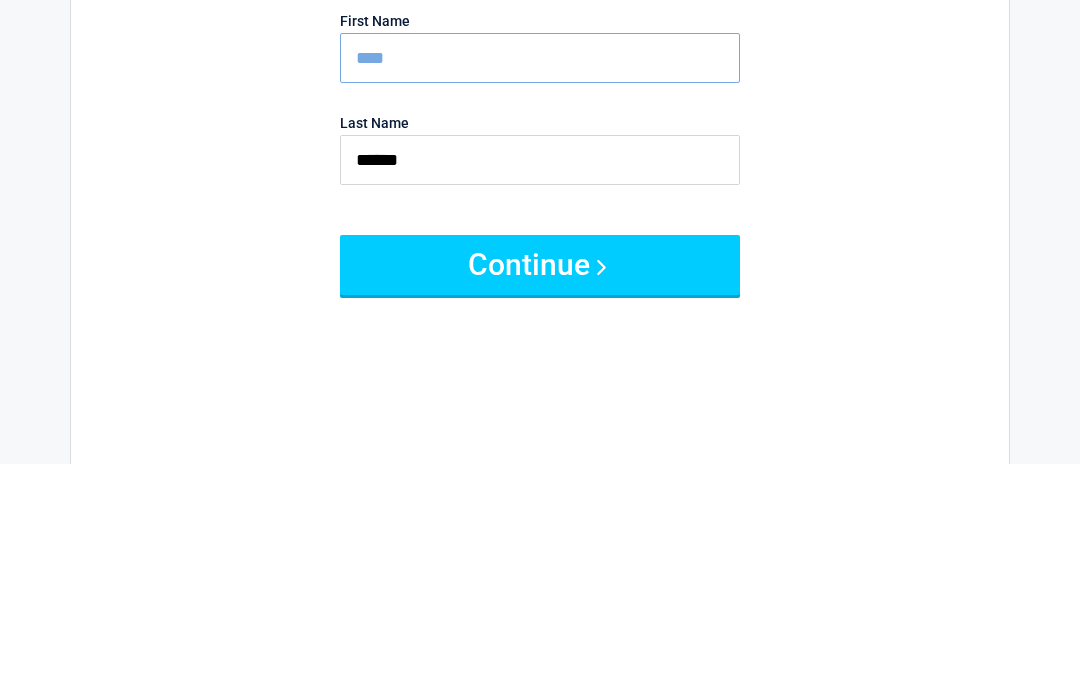 click on "Continue" at bounding box center (540, 491) 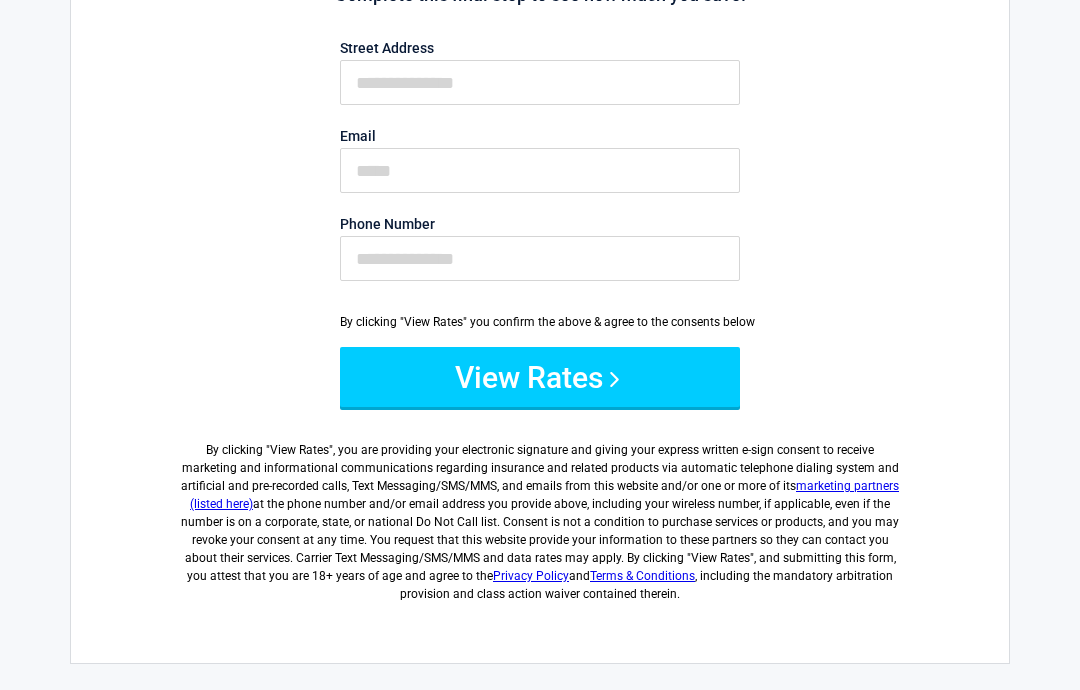 scroll, scrollTop: 0, scrollLeft: 0, axis: both 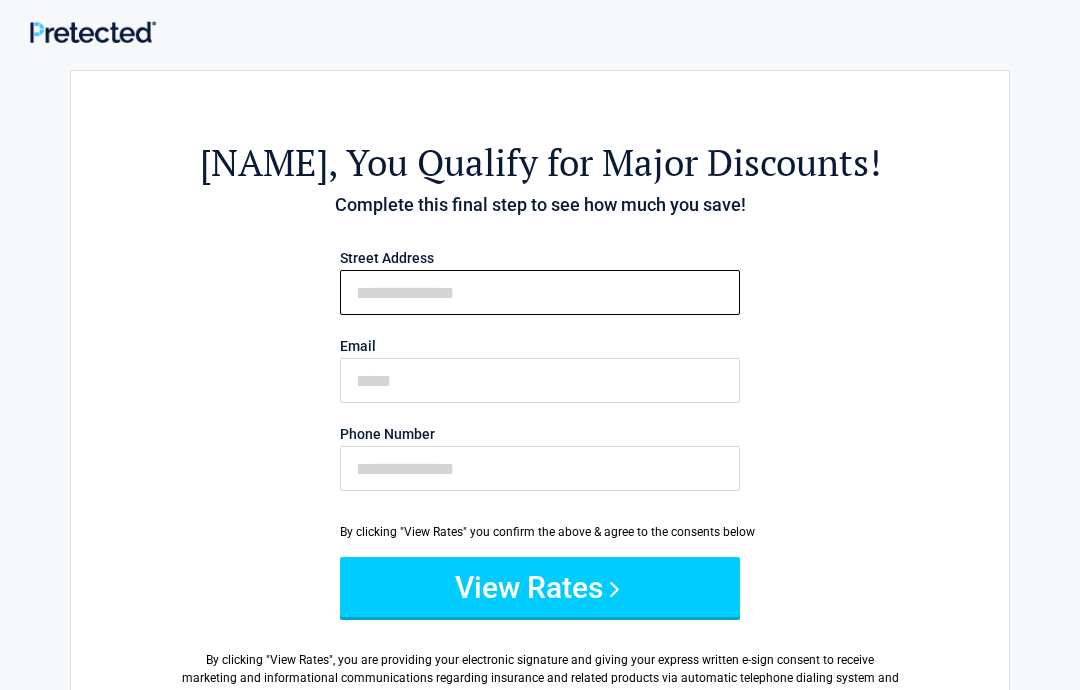 click on "First Name" at bounding box center (540, 292) 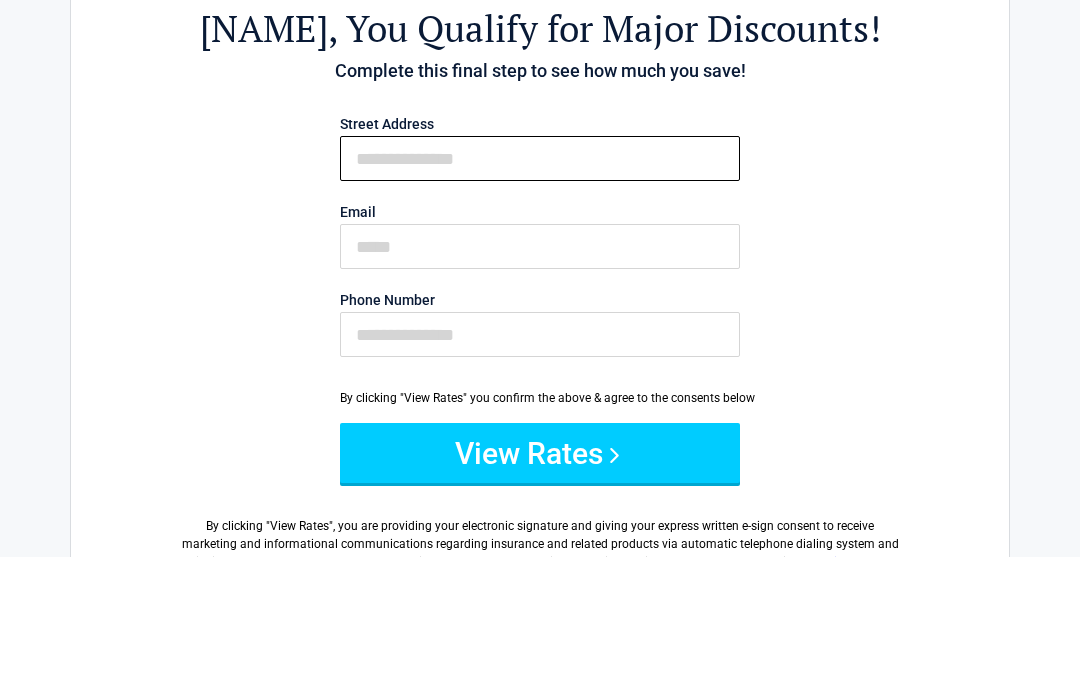 type on "**********" 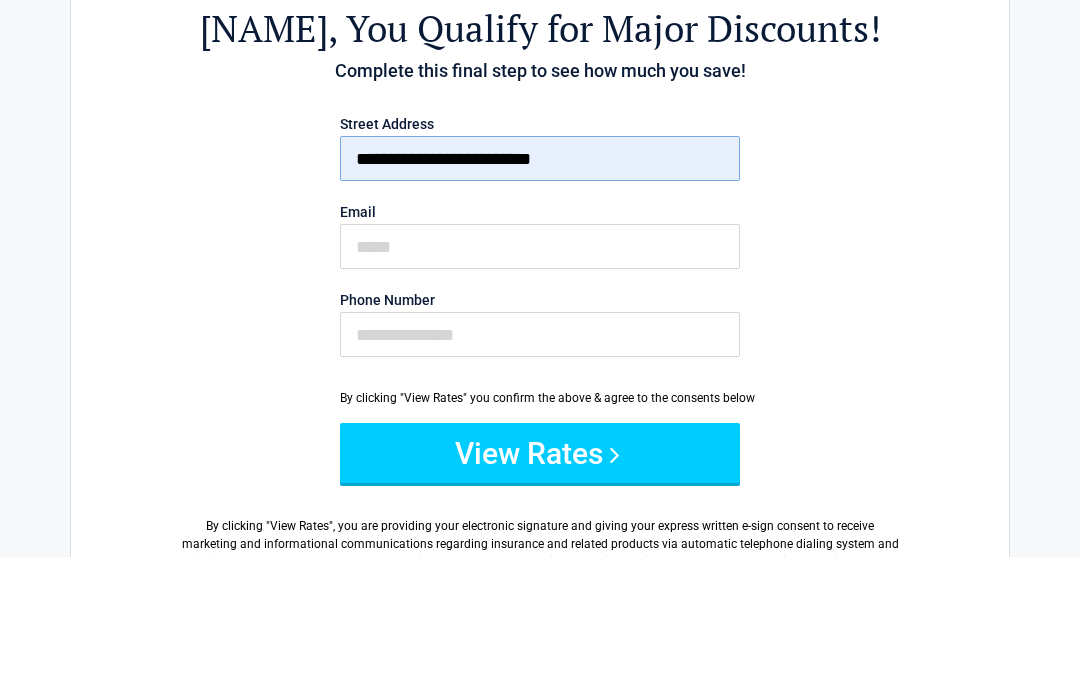 scroll, scrollTop: 134, scrollLeft: 0, axis: vertical 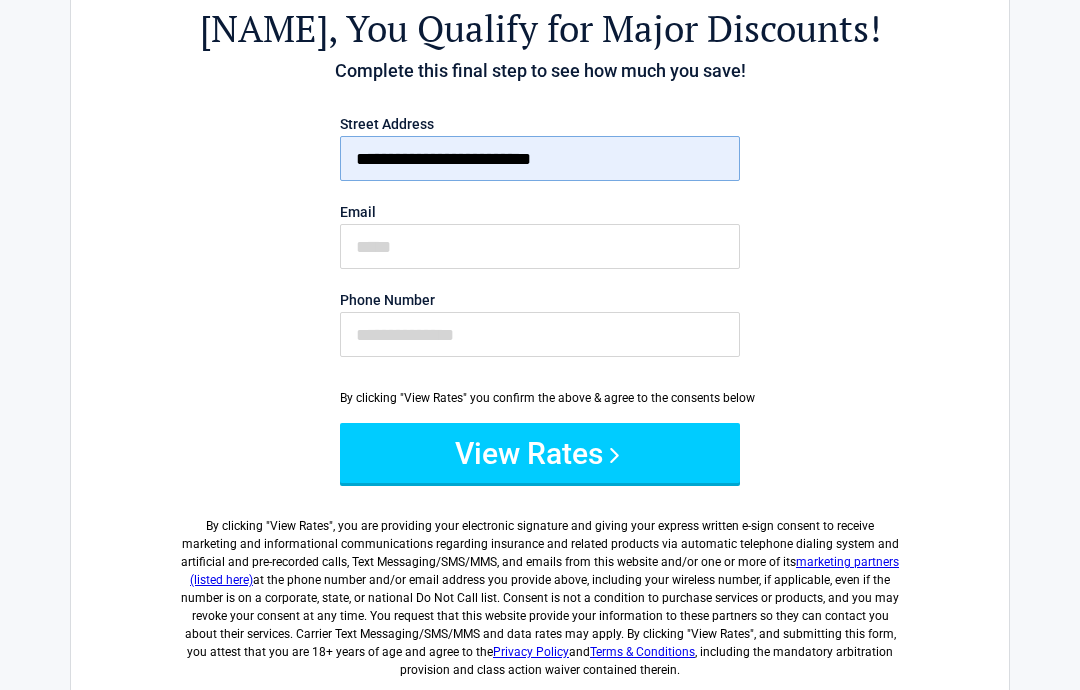 click on "**********" at bounding box center (540, 158) 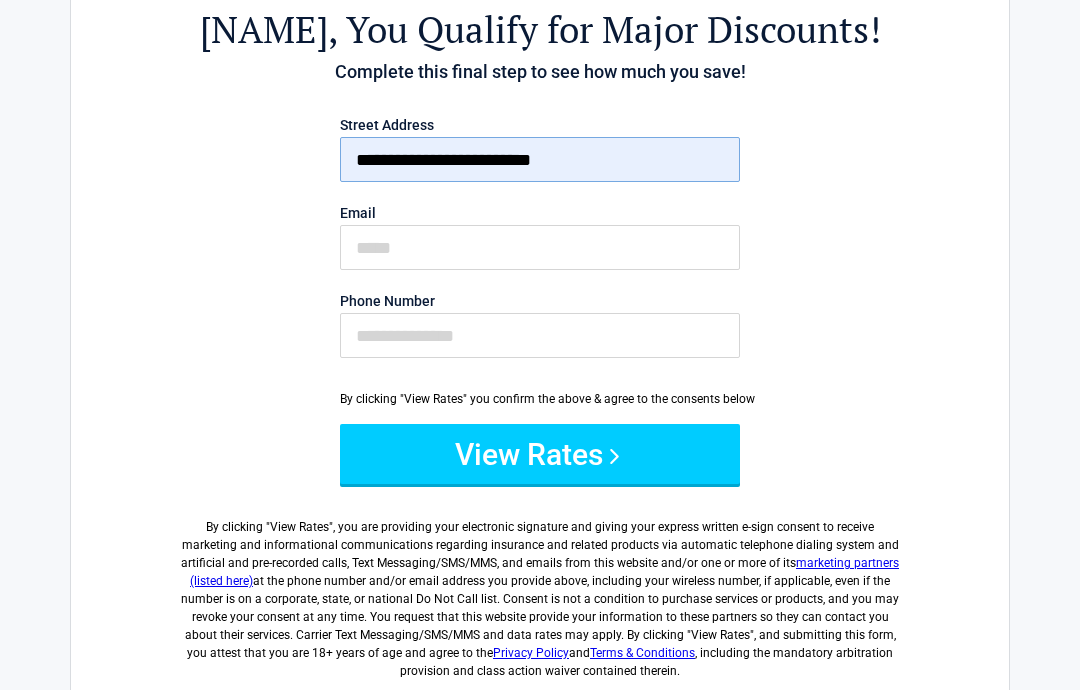 click on "Email" at bounding box center (540, 213) 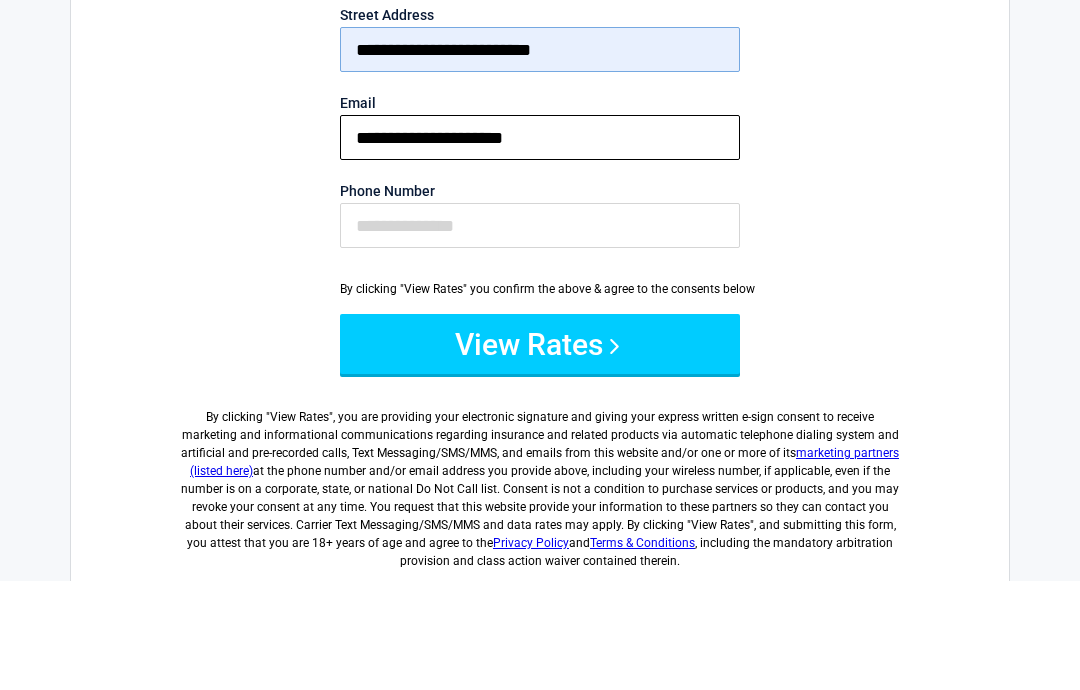 type on "**********" 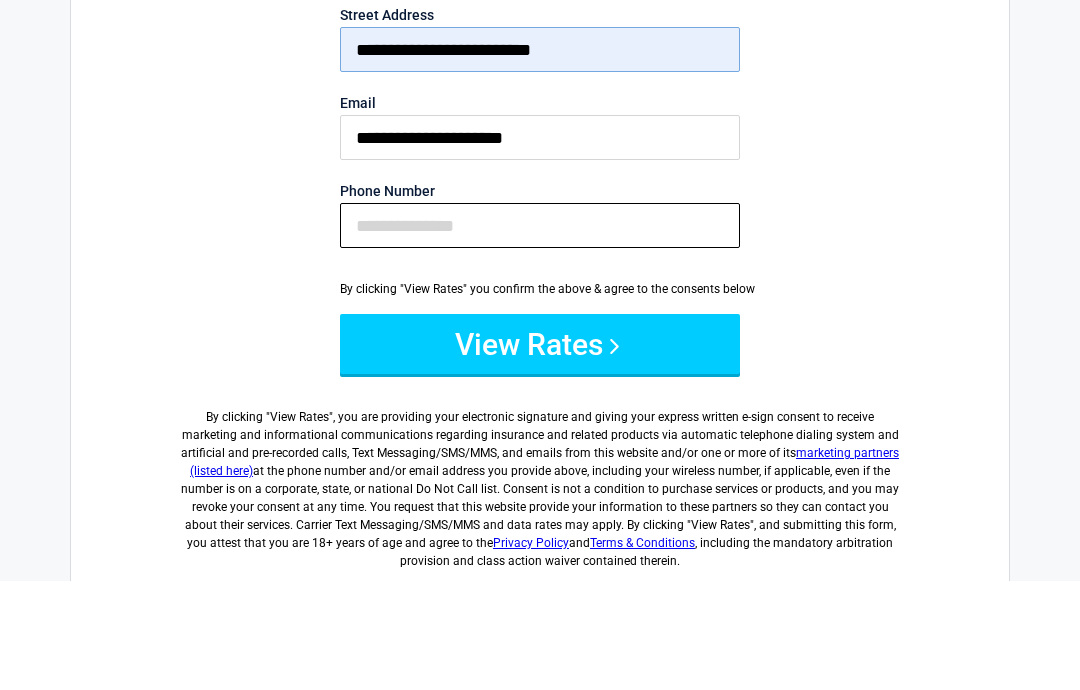 click on "Phone Number" at bounding box center (540, 335) 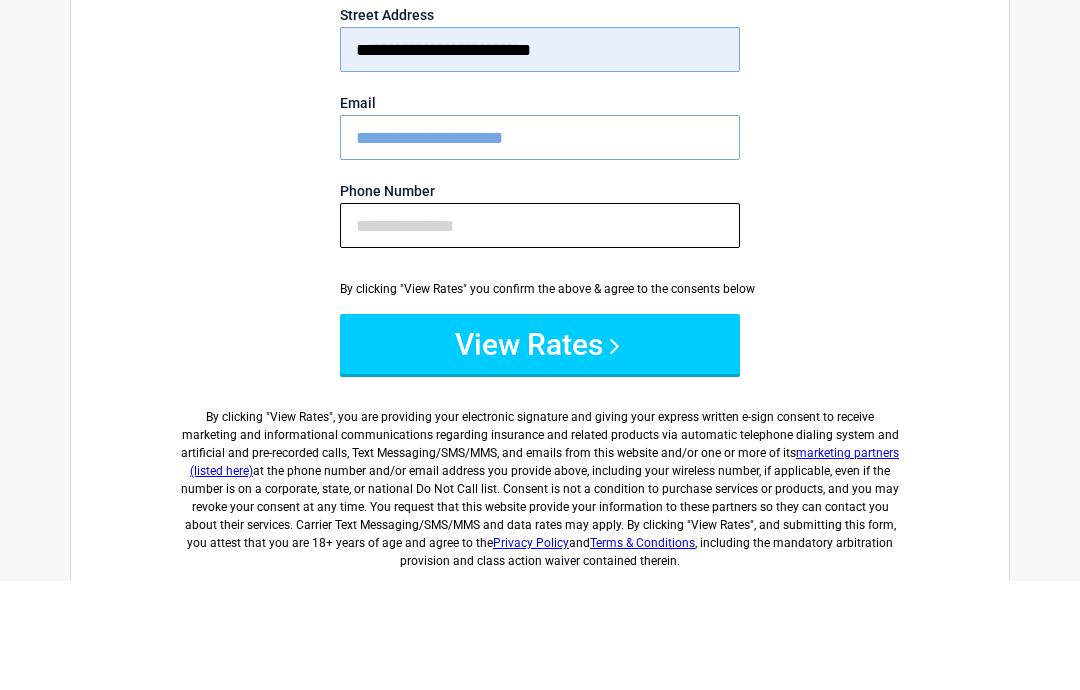 type on "**********" 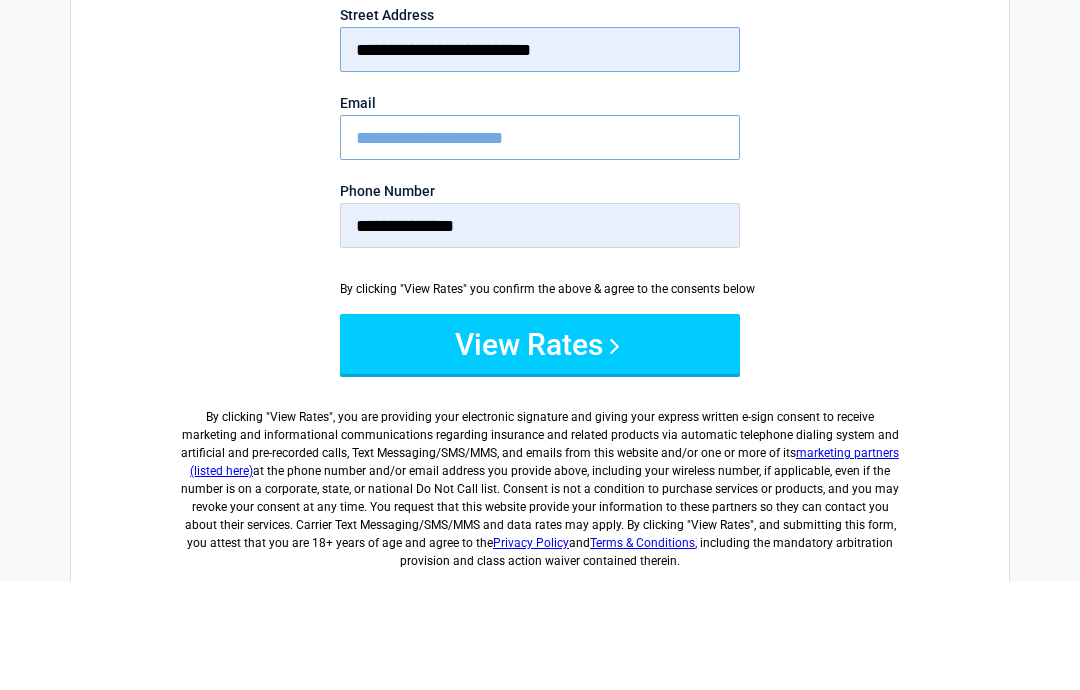 scroll, scrollTop: 243, scrollLeft: 0, axis: vertical 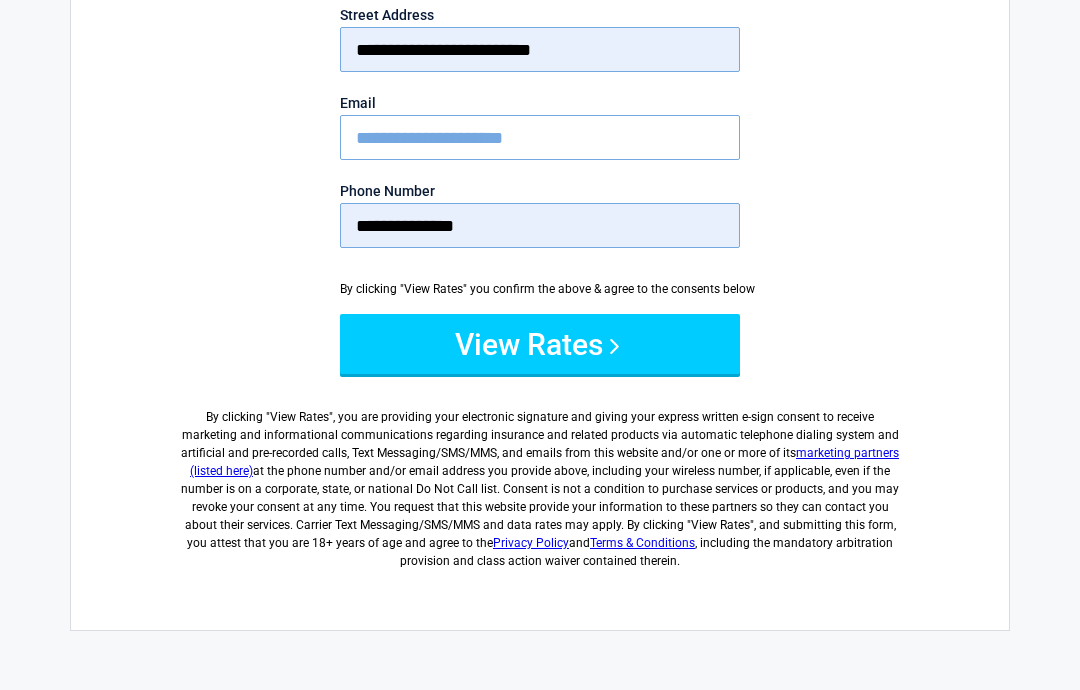 click on "View Rates" at bounding box center (540, 344) 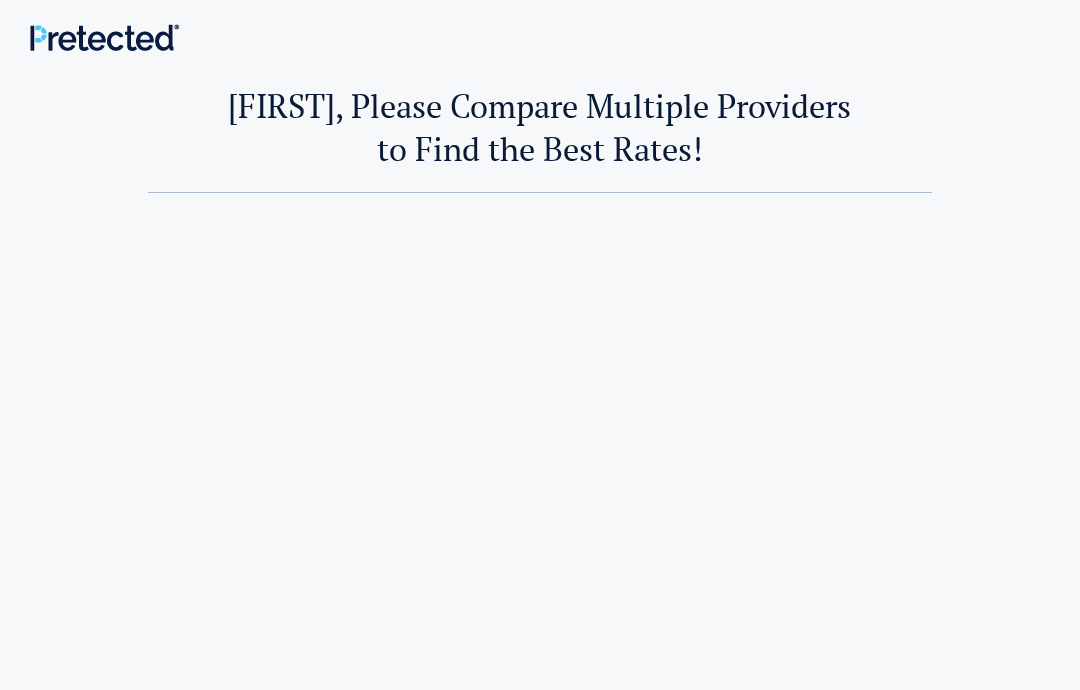 scroll, scrollTop: 0, scrollLeft: 0, axis: both 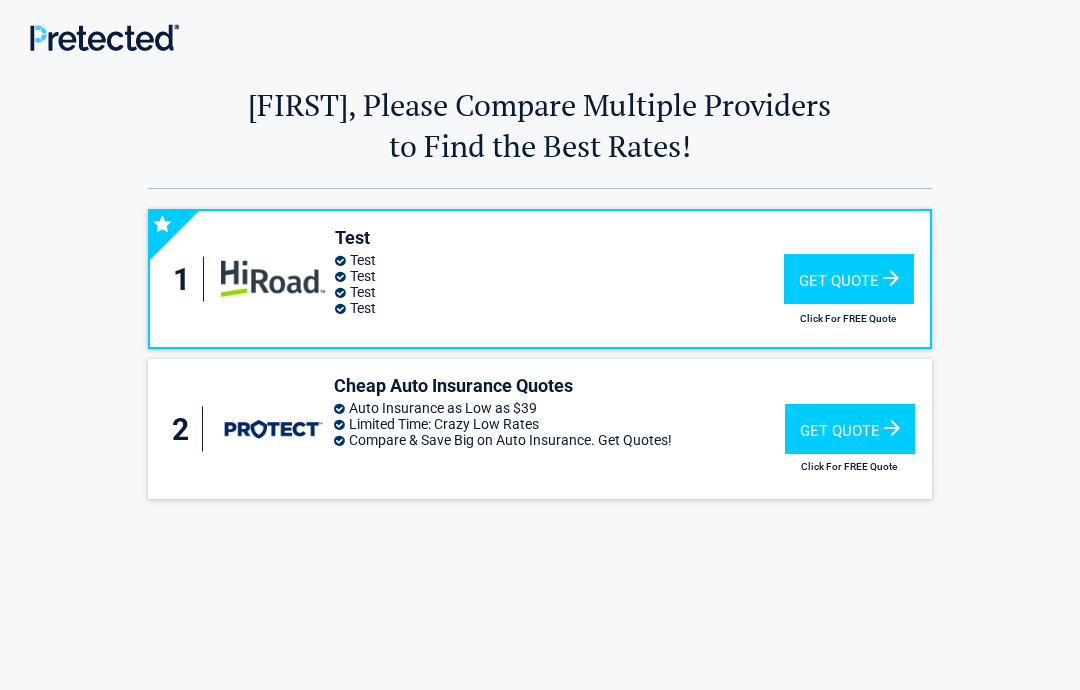 click on "Get Quote" at bounding box center [850, 429] 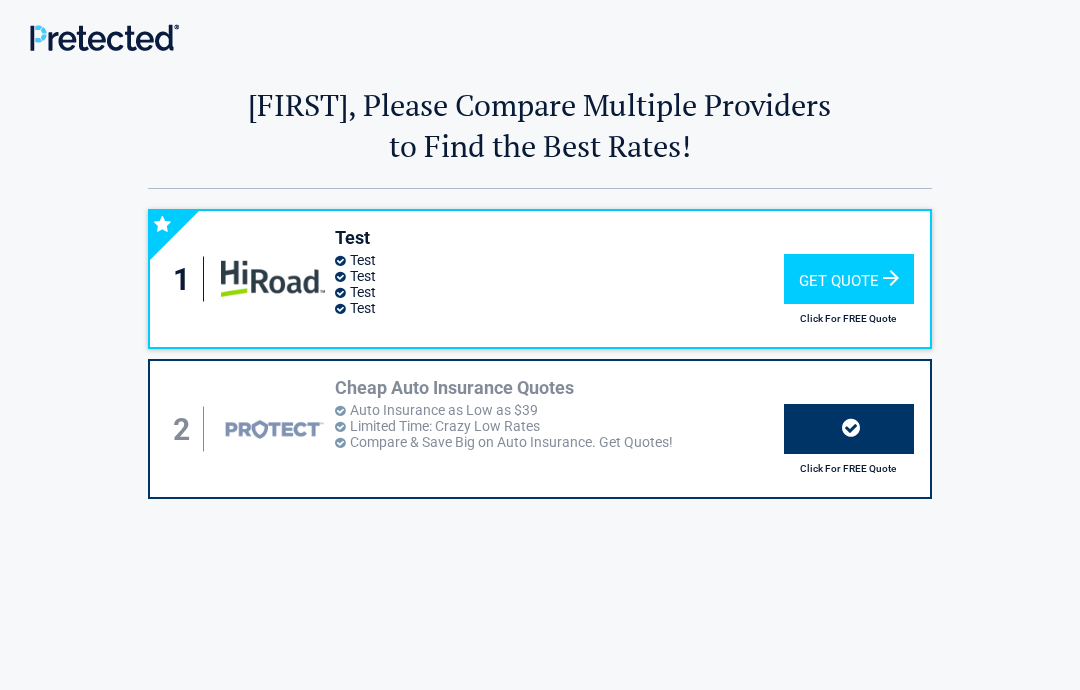 click on "Get Quote" at bounding box center (849, 279) 